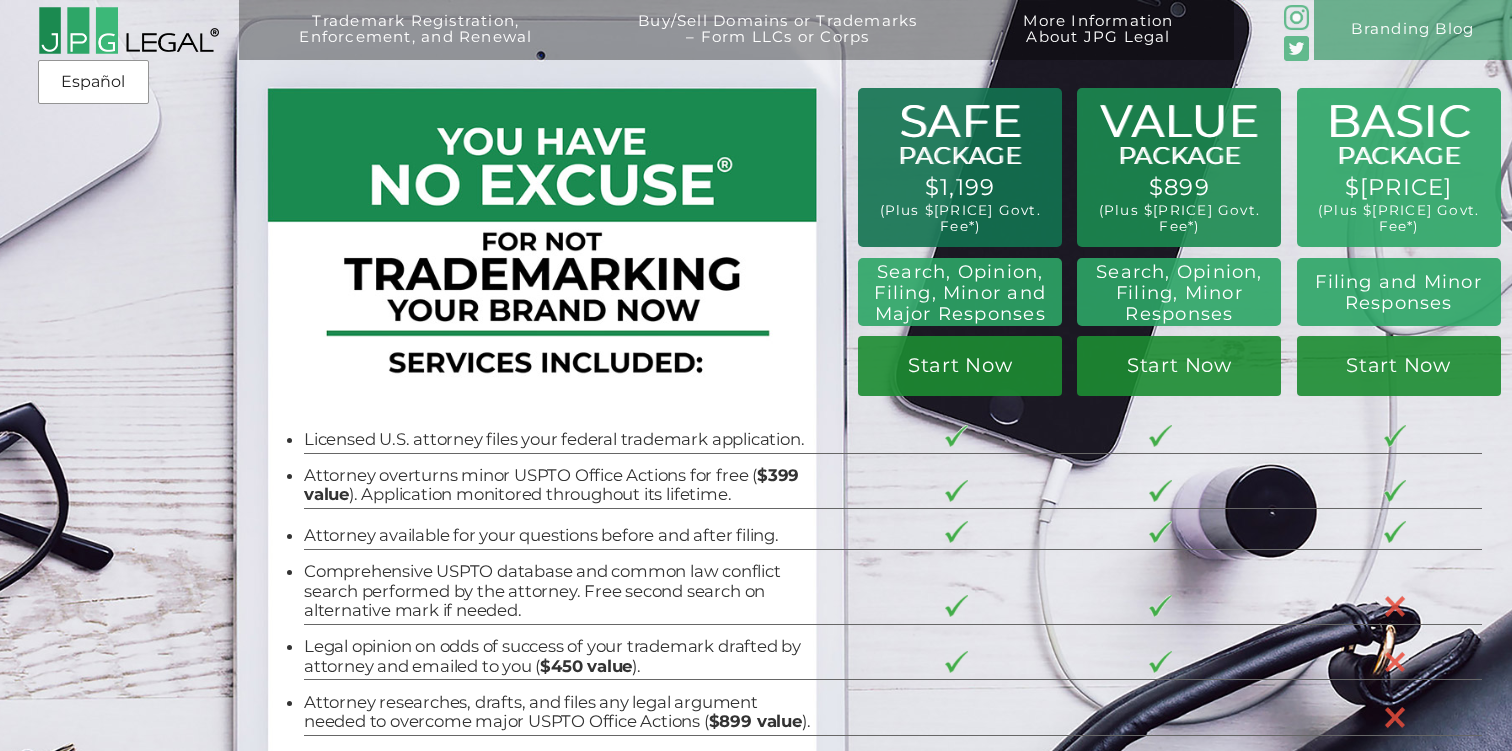 scroll, scrollTop: 0, scrollLeft: 0, axis: both 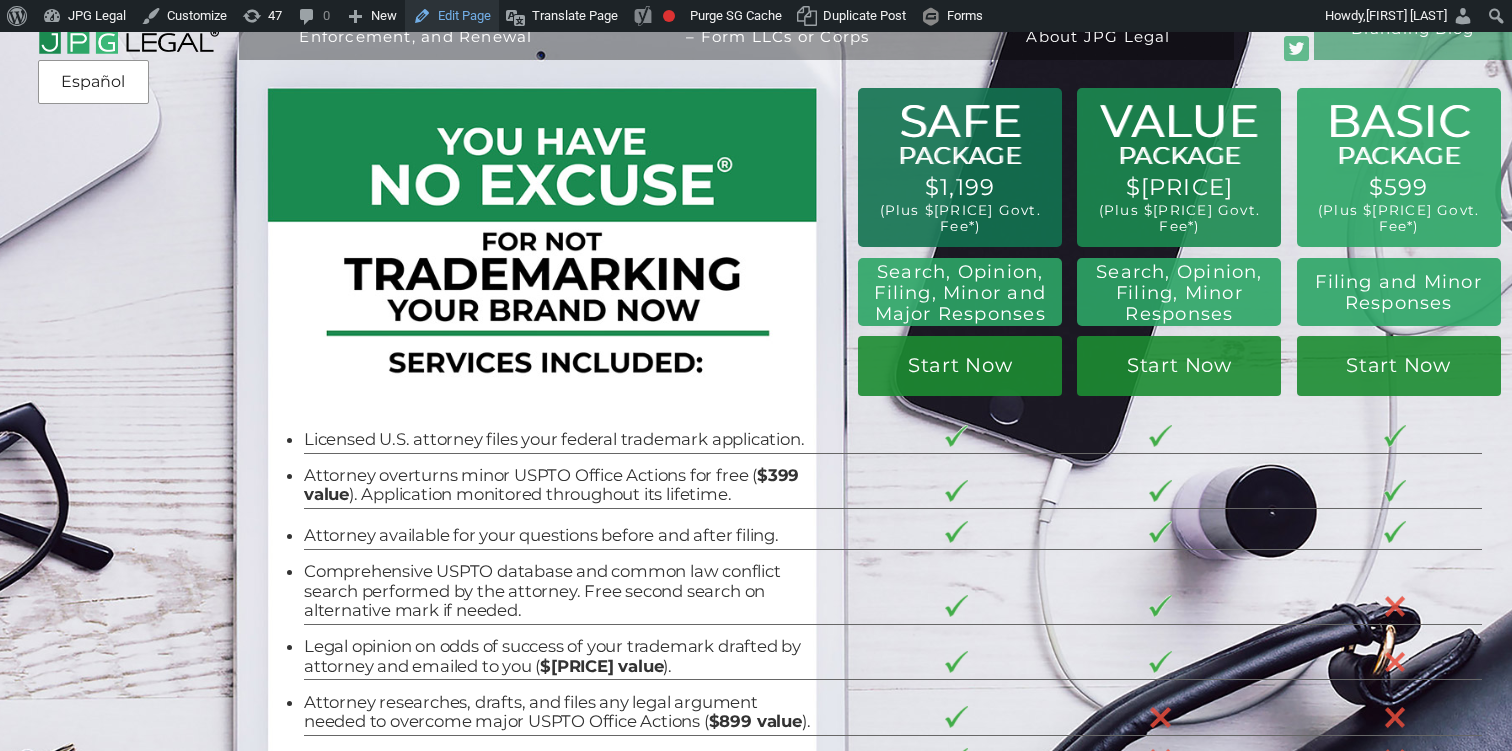 click on "Edit Page" at bounding box center (452, 16) 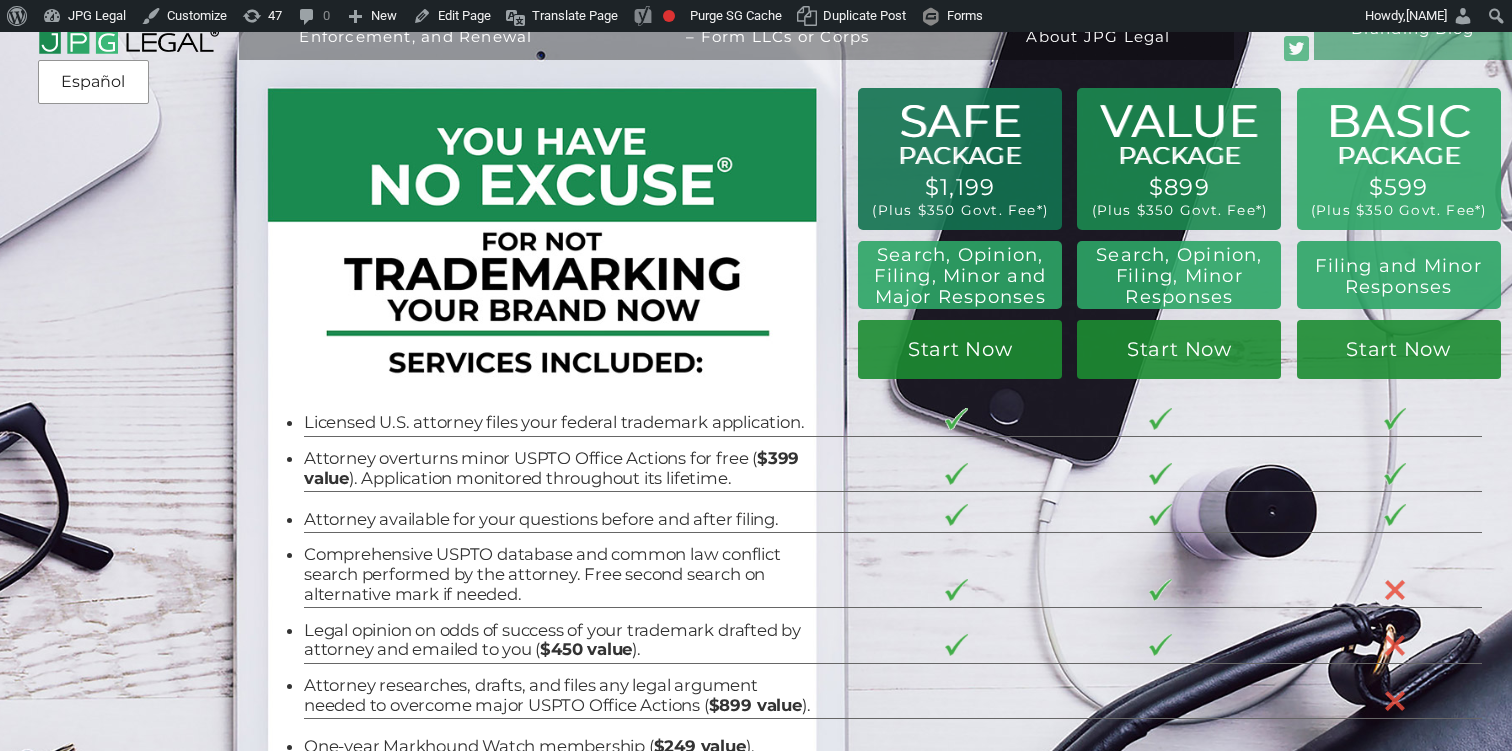 scroll, scrollTop: 0, scrollLeft: 0, axis: both 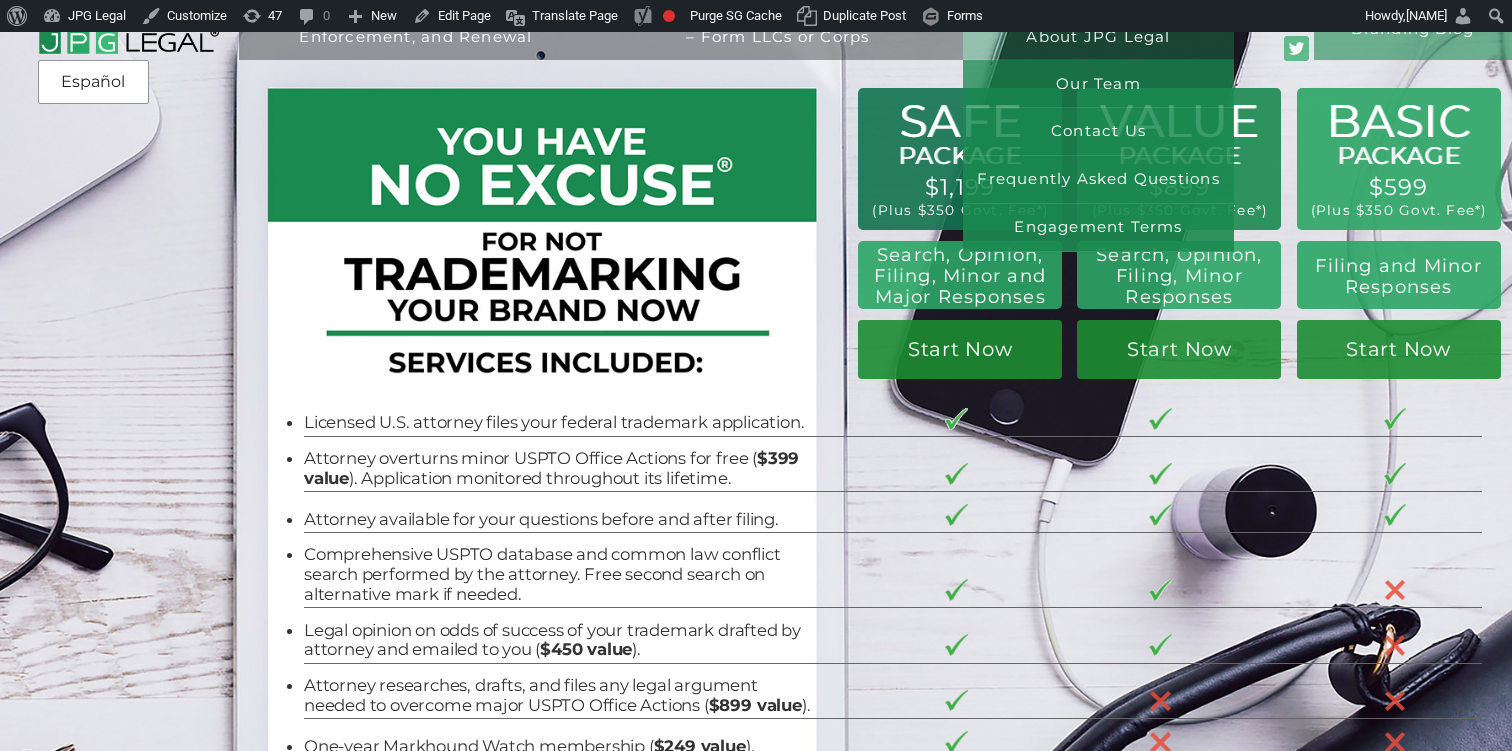 click on "More Information About JPG Legal" at bounding box center [1098, 43] 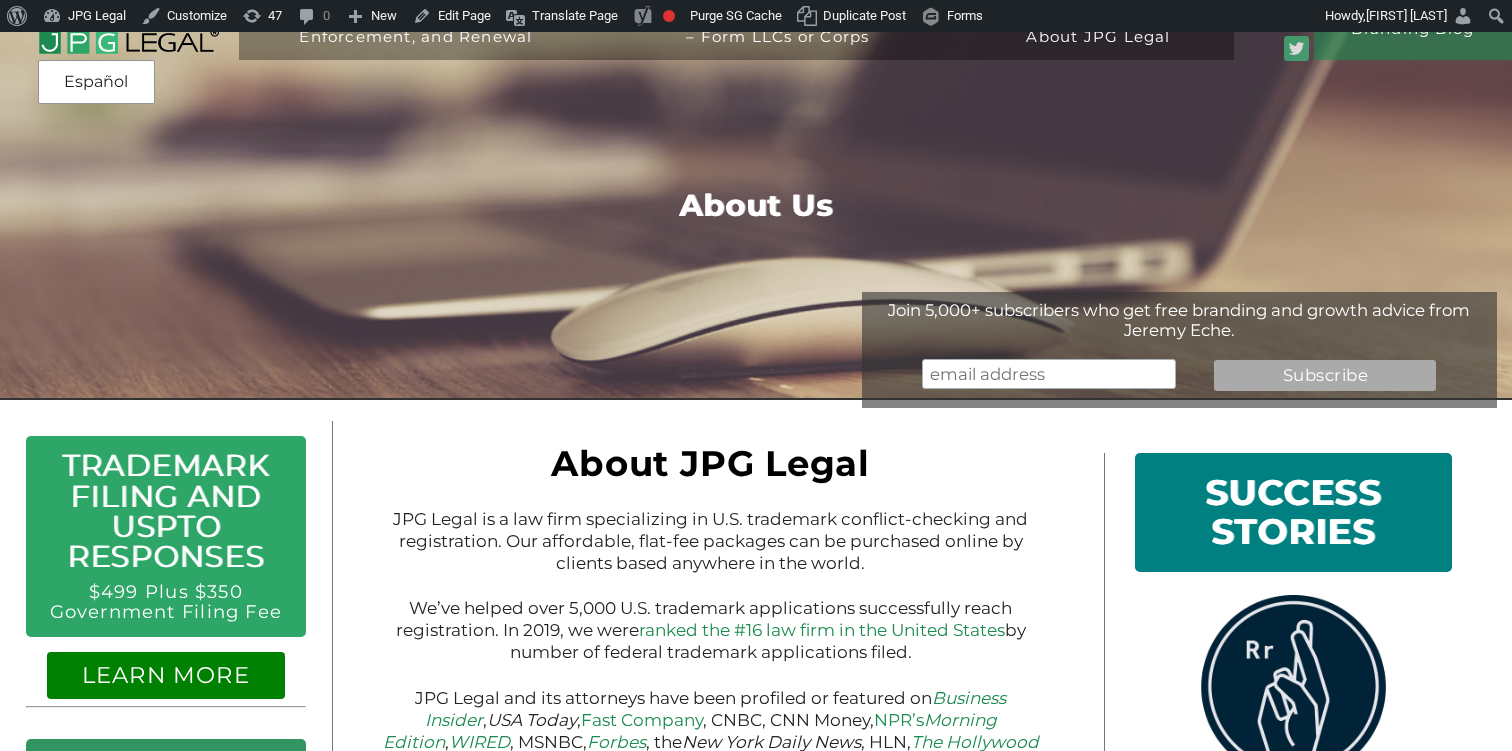 scroll, scrollTop: 0, scrollLeft: 0, axis: both 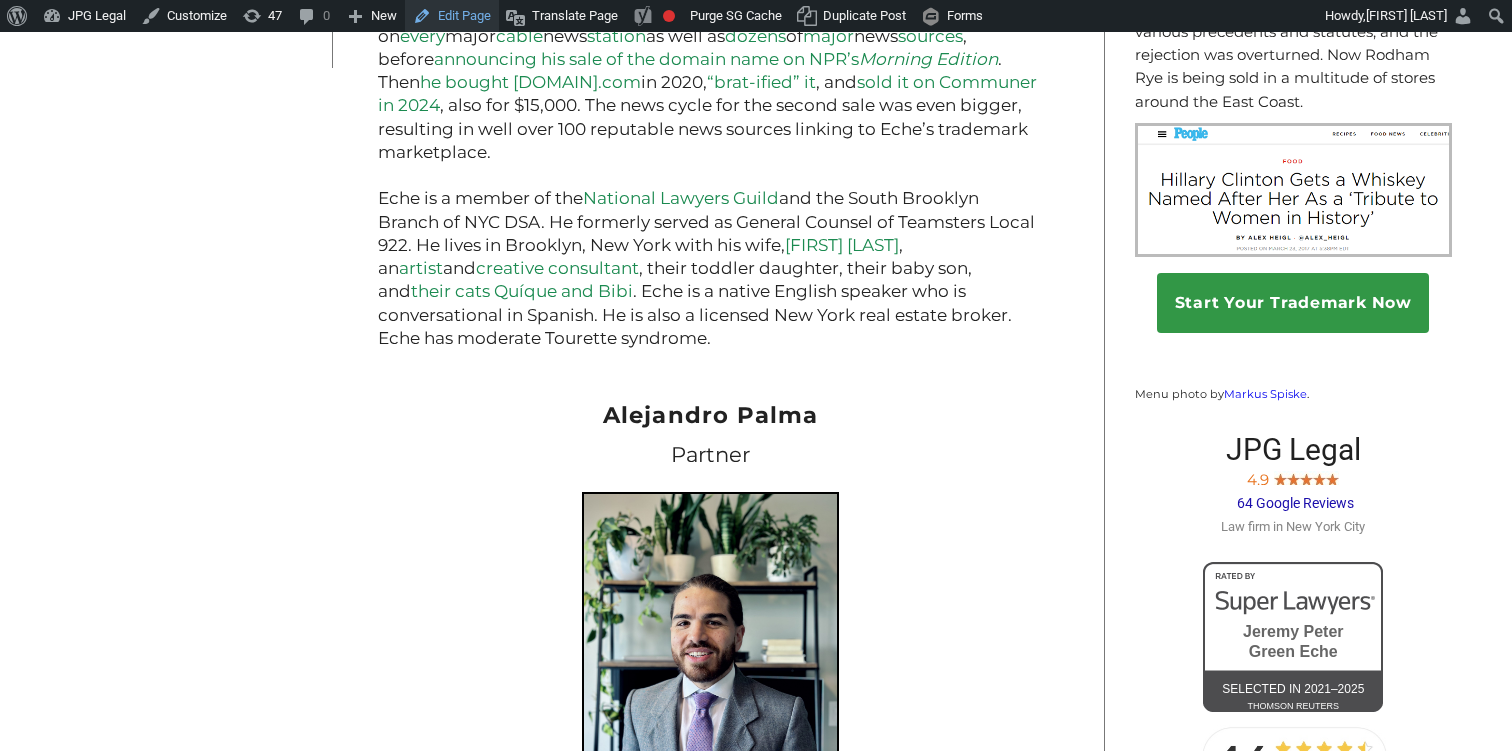 click on "Edit Page" at bounding box center (452, 16) 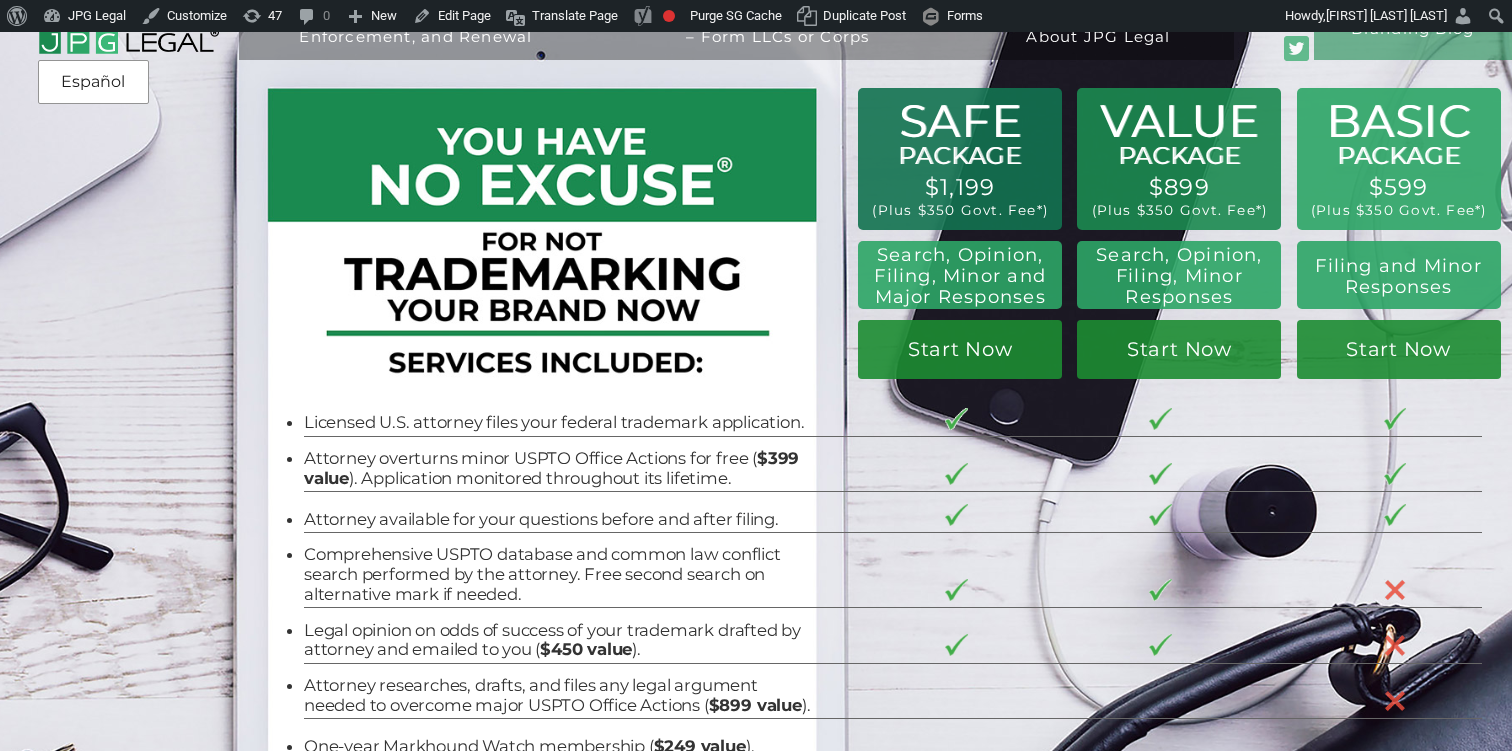 scroll, scrollTop: 0, scrollLeft: 0, axis: both 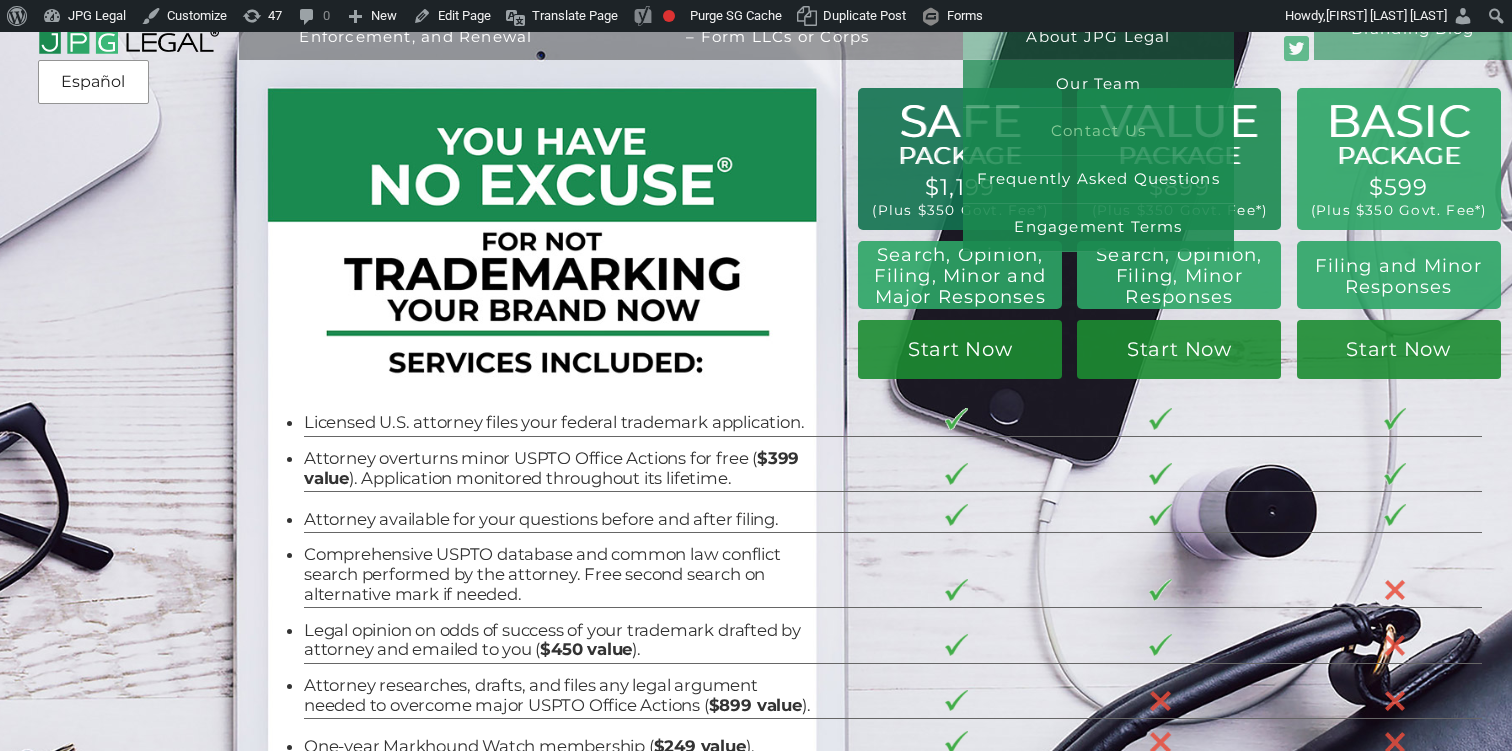 click on "Contact Us" at bounding box center (1098, 132) 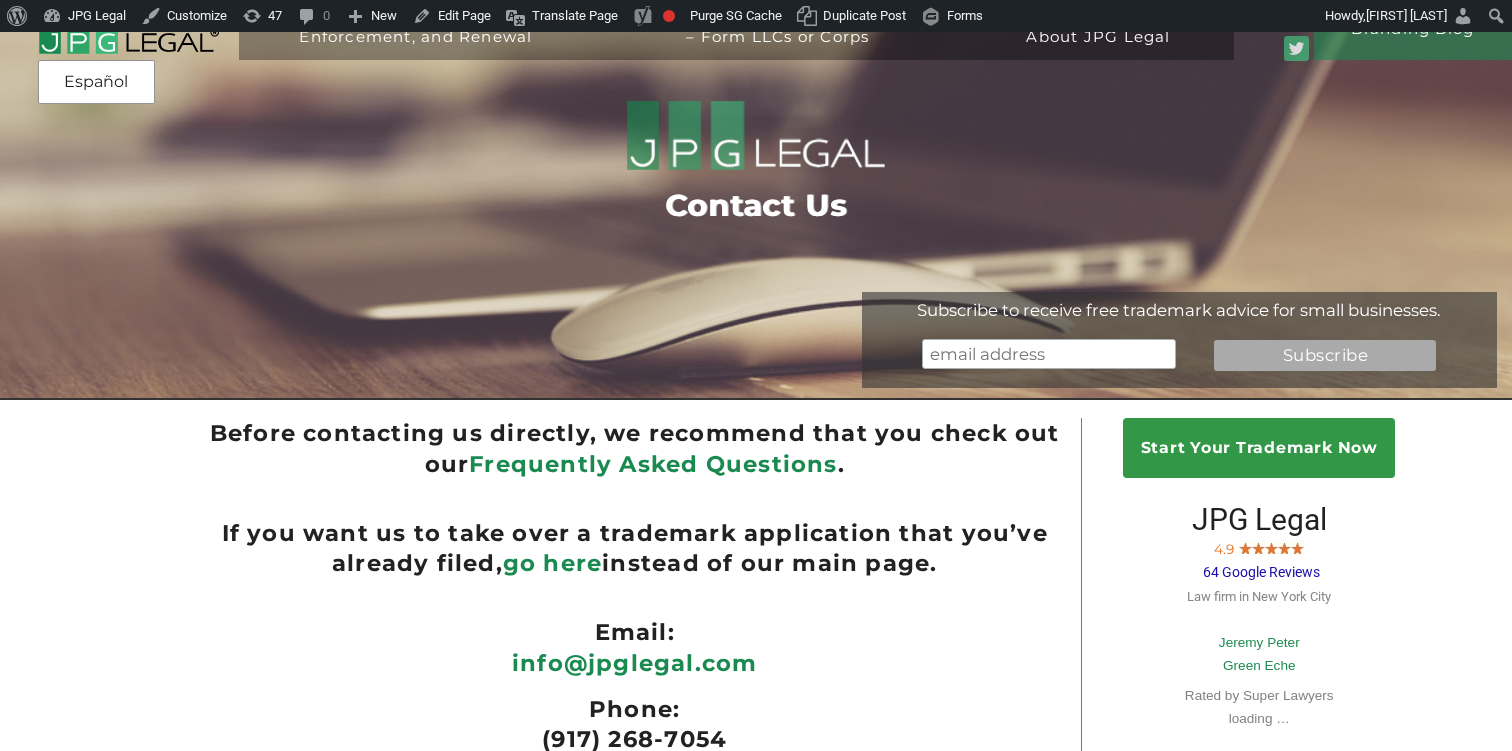scroll, scrollTop: 0, scrollLeft: 0, axis: both 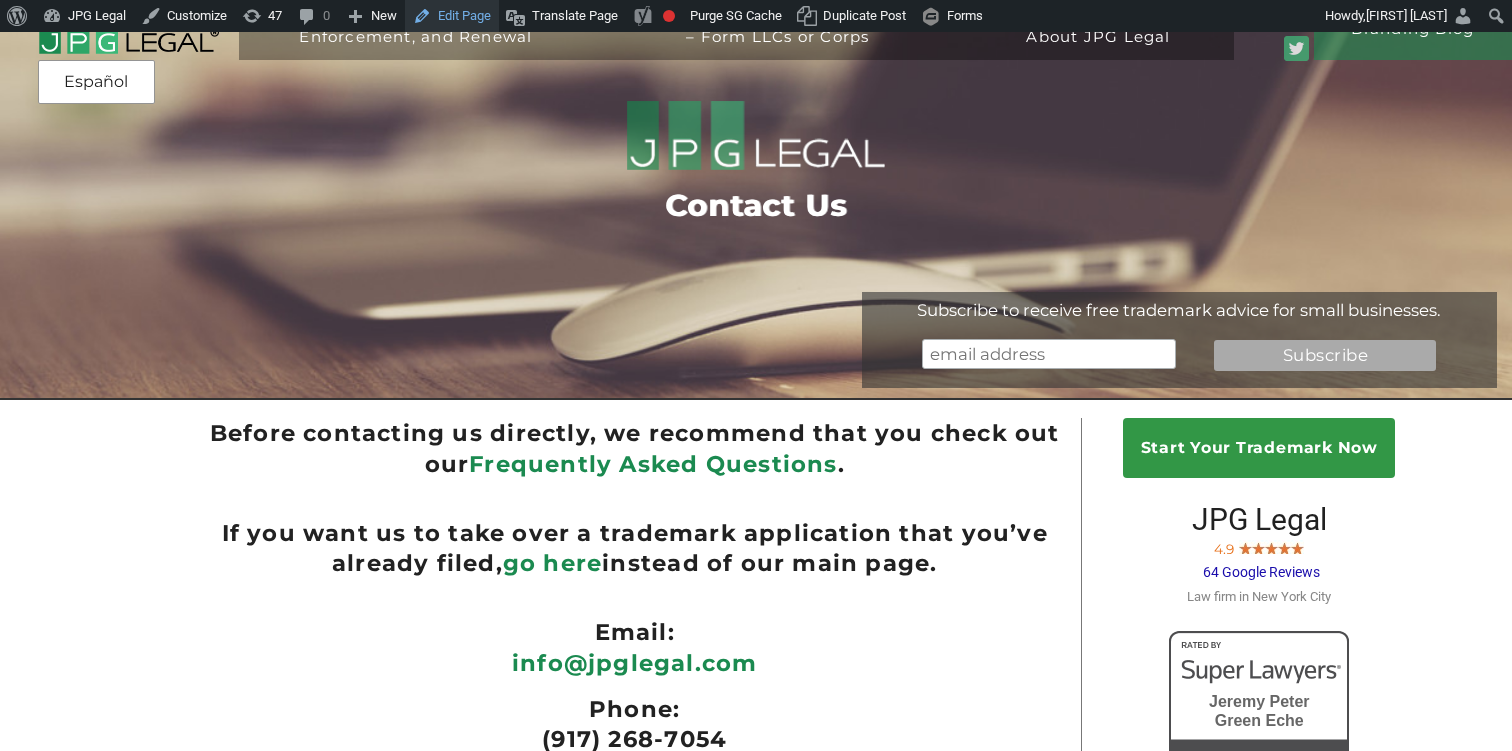 click on "Edit Page" at bounding box center (452, 16) 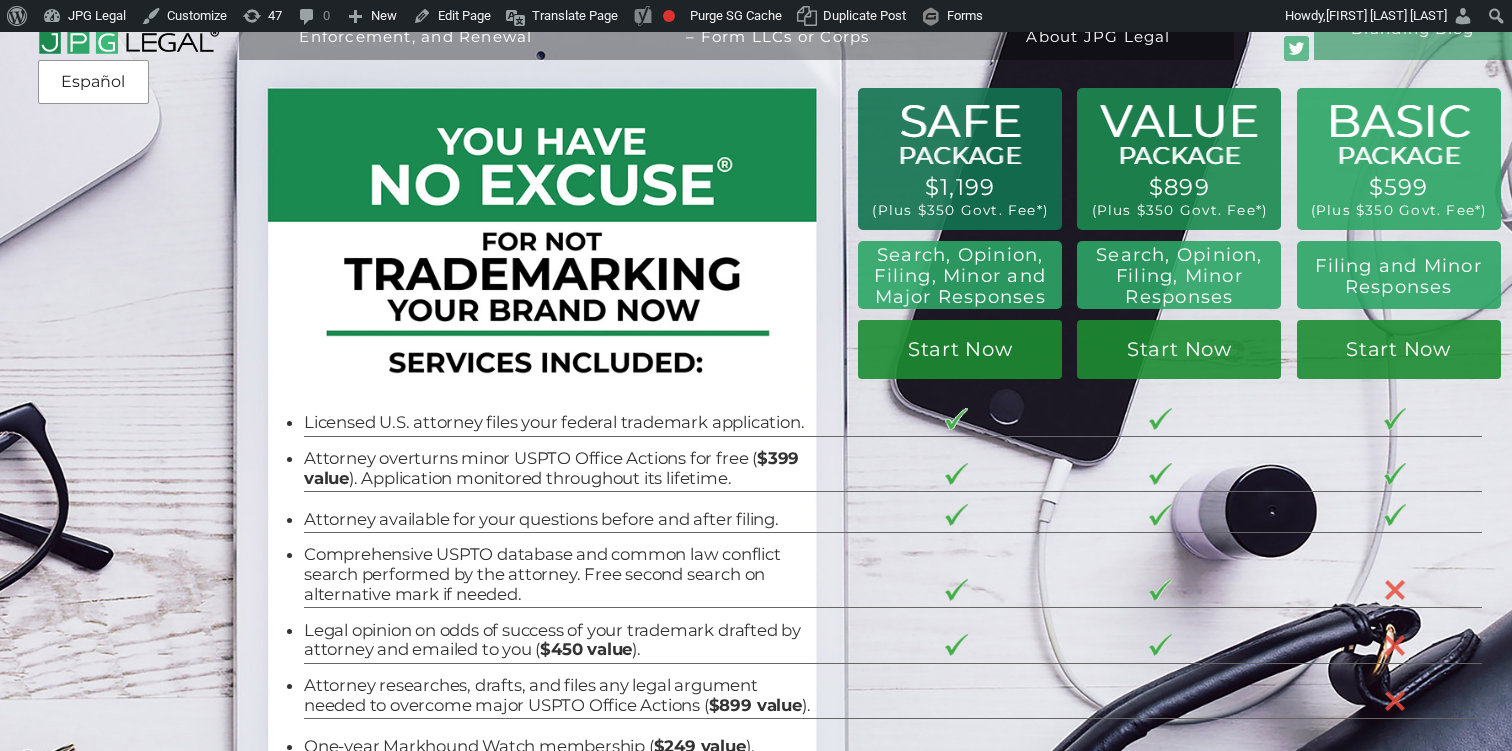 scroll, scrollTop: 0, scrollLeft: 0, axis: both 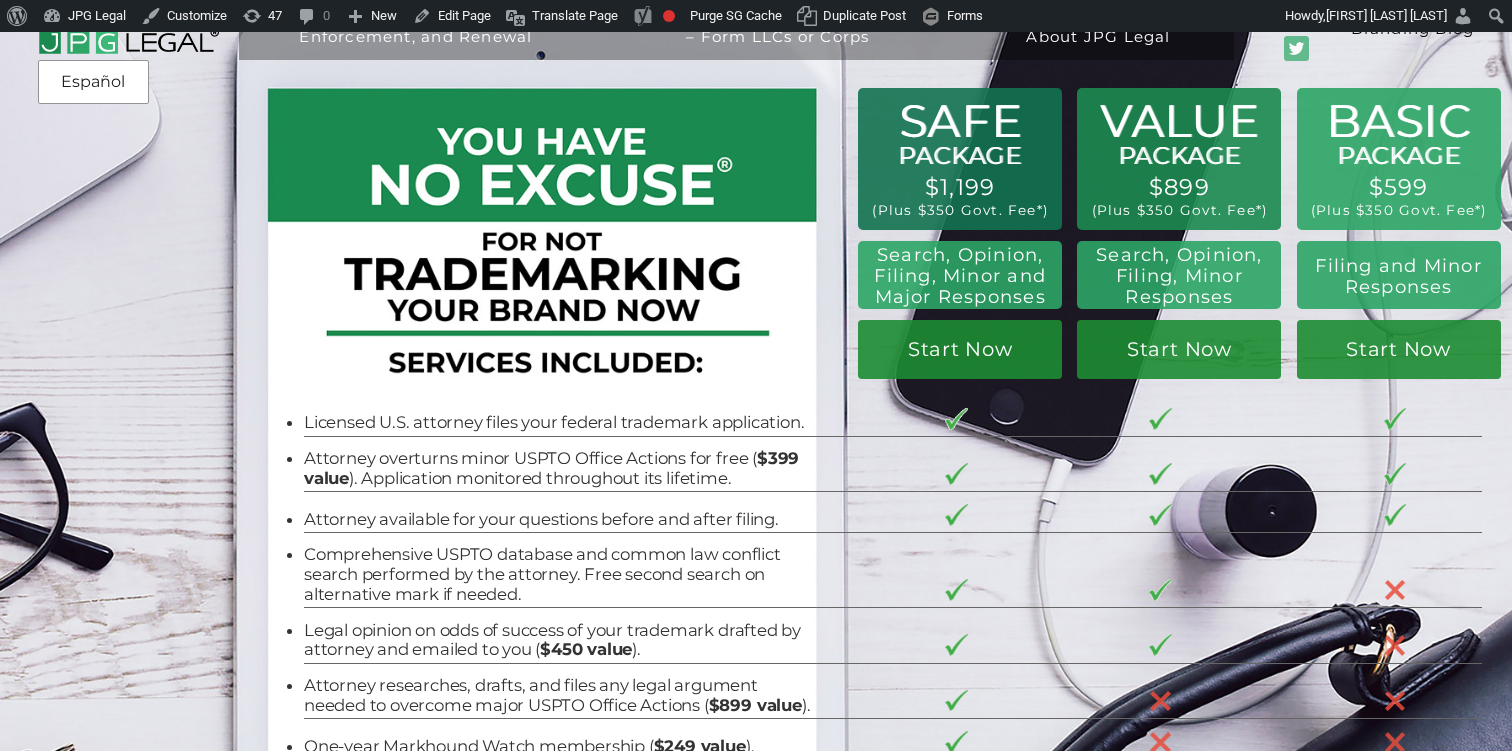 click on "Branding Blog" at bounding box center (1413, 30) 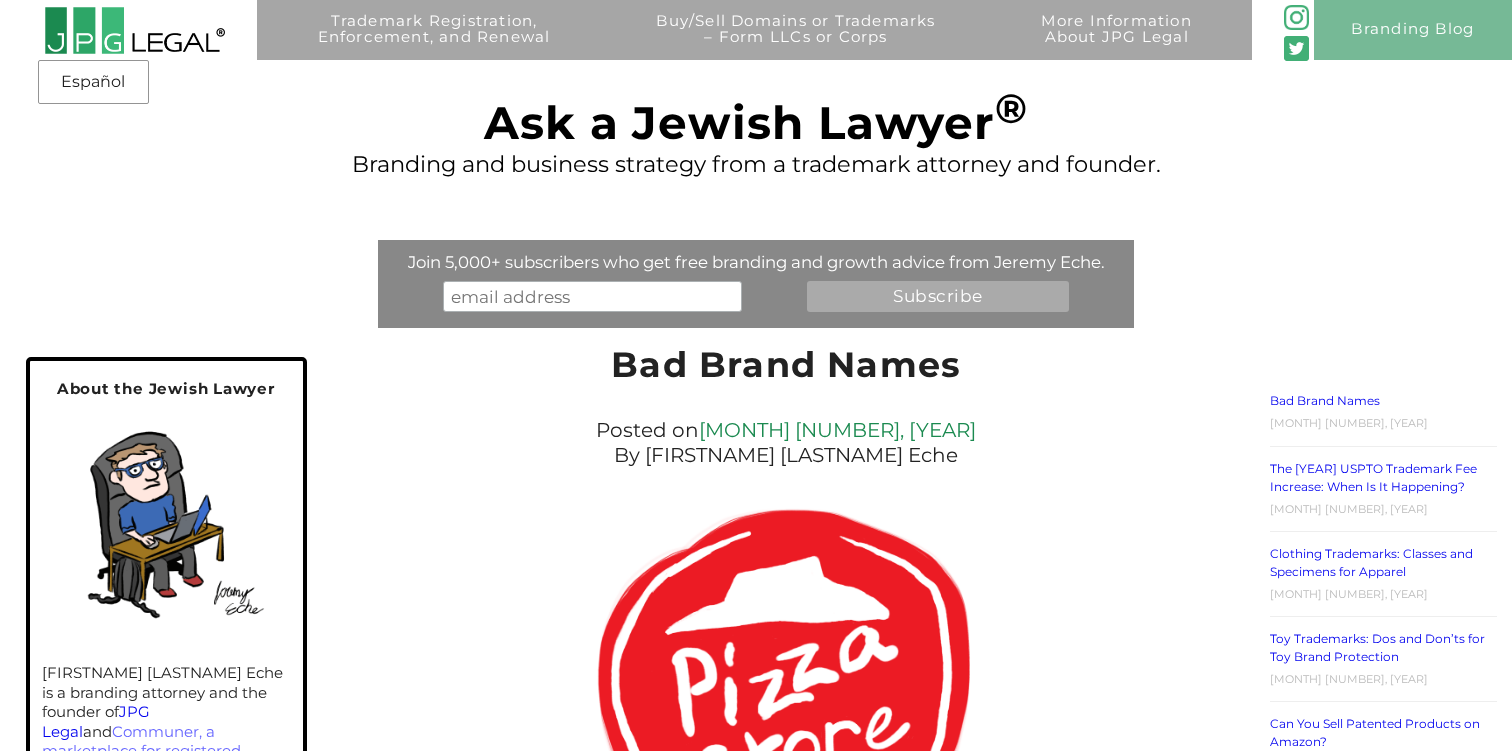 scroll, scrollTop: 0, scrollLeft: 0, axis: both 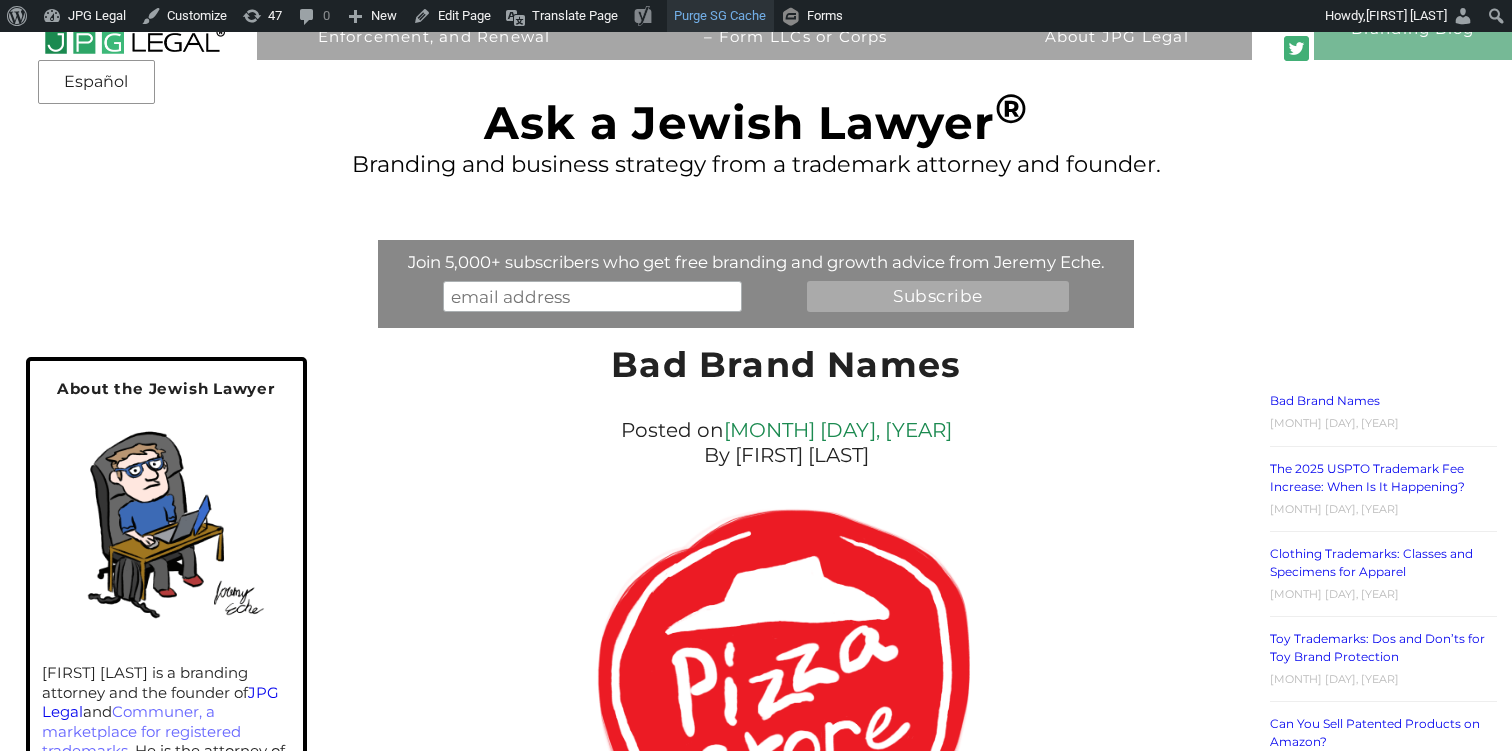 click on "Purge SG Cache" at bounding box center [720, 16] 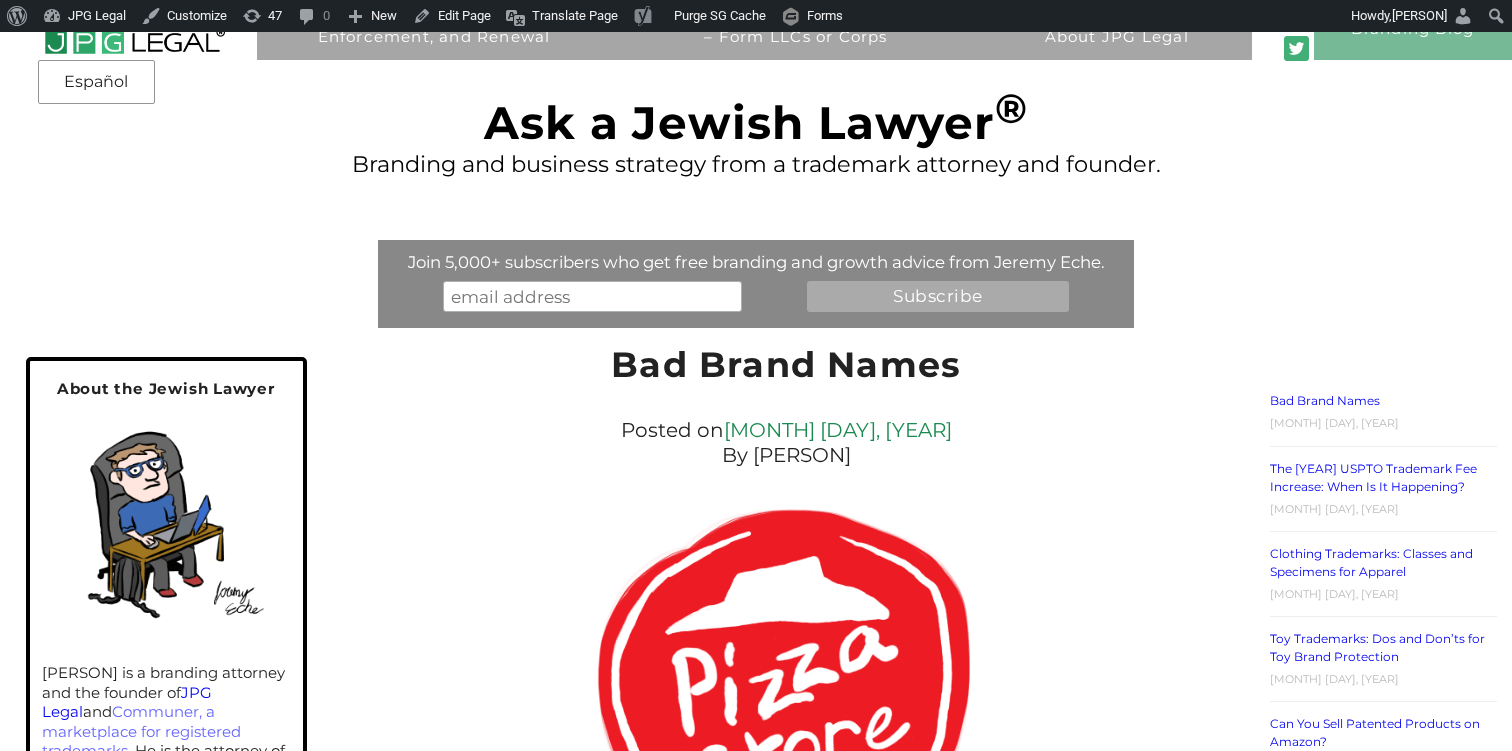 scroll, scrollTop: 0, scrollLeft: 0, axis: both 